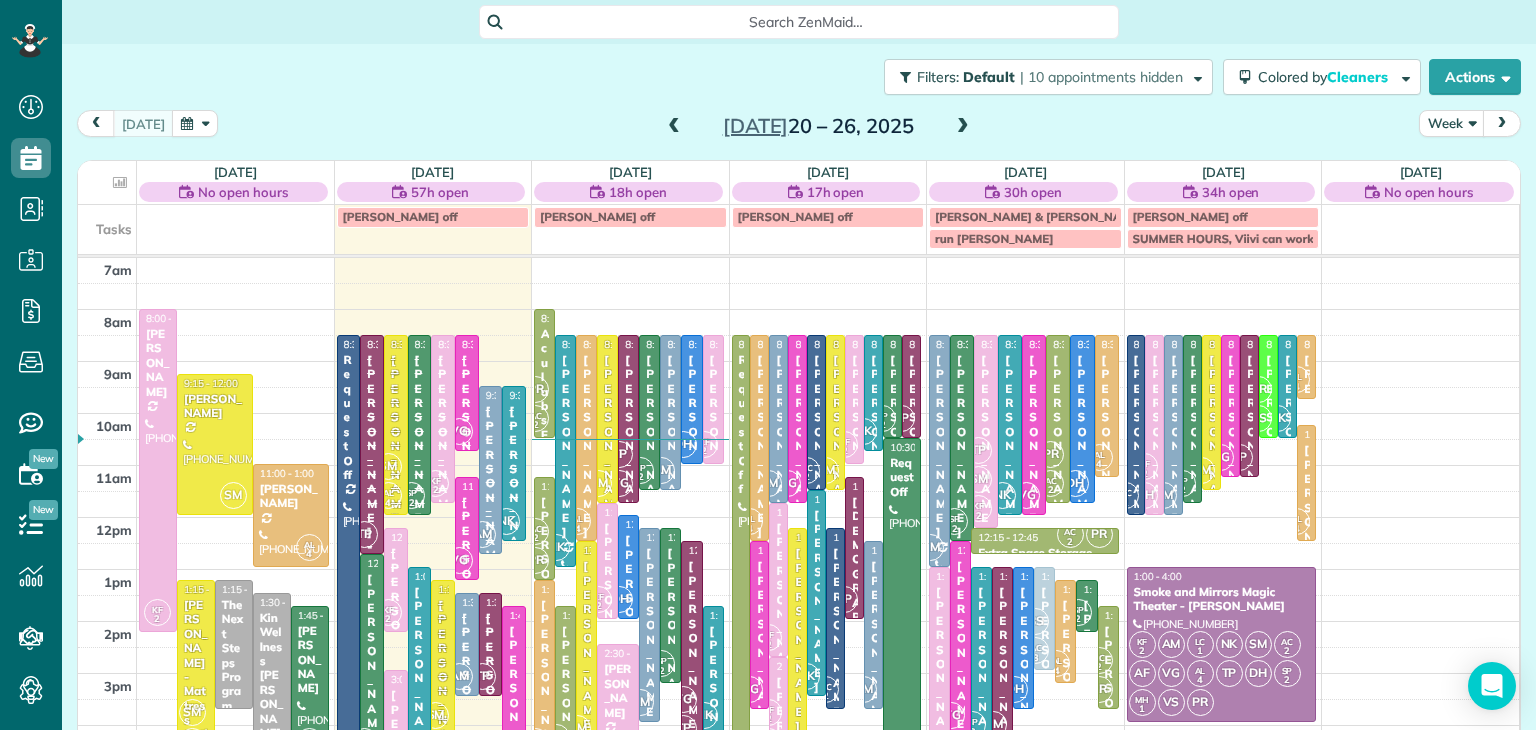 scroll, scrollTop: 0, scrollLeft: 0, axis: both 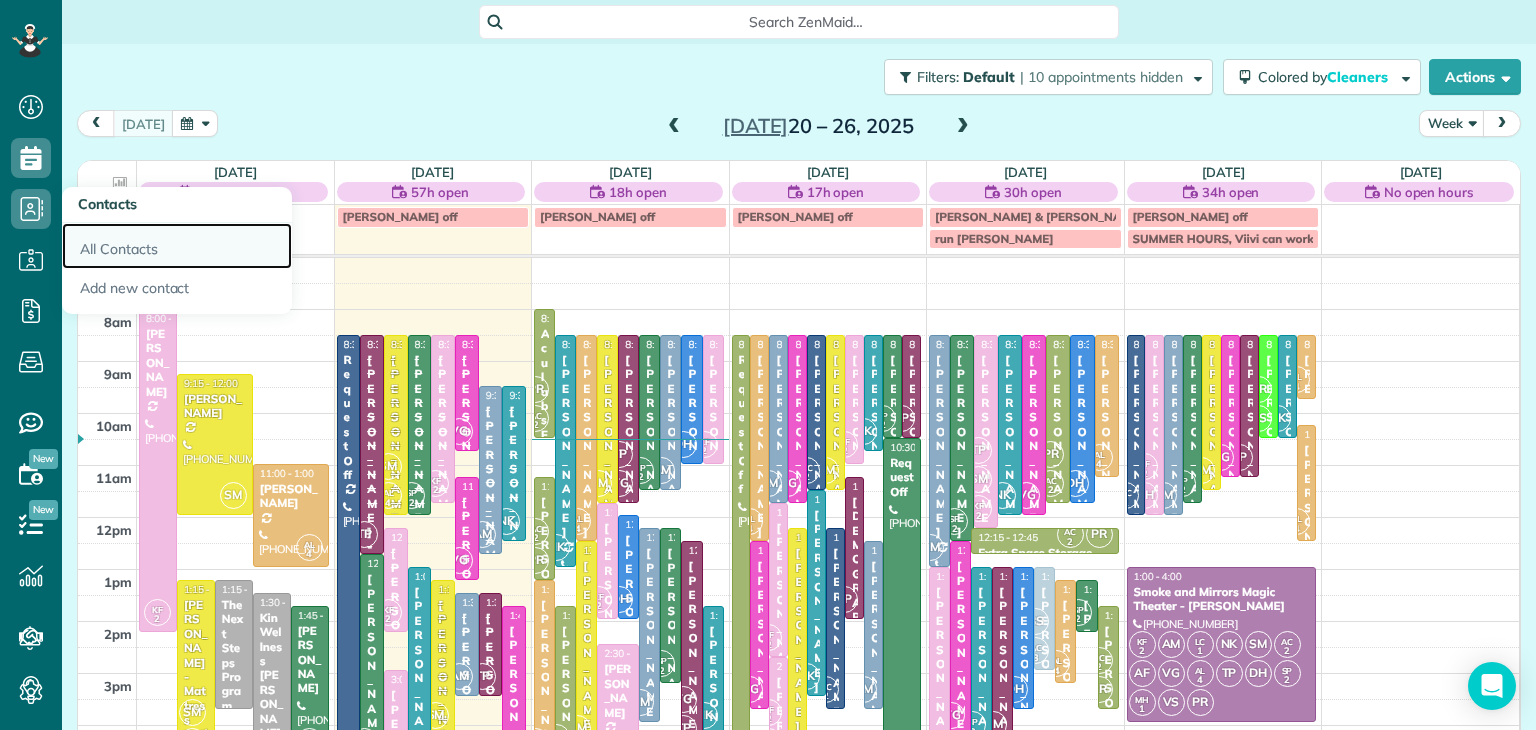 click on "All Contacts" at bounding box center (177, 246) 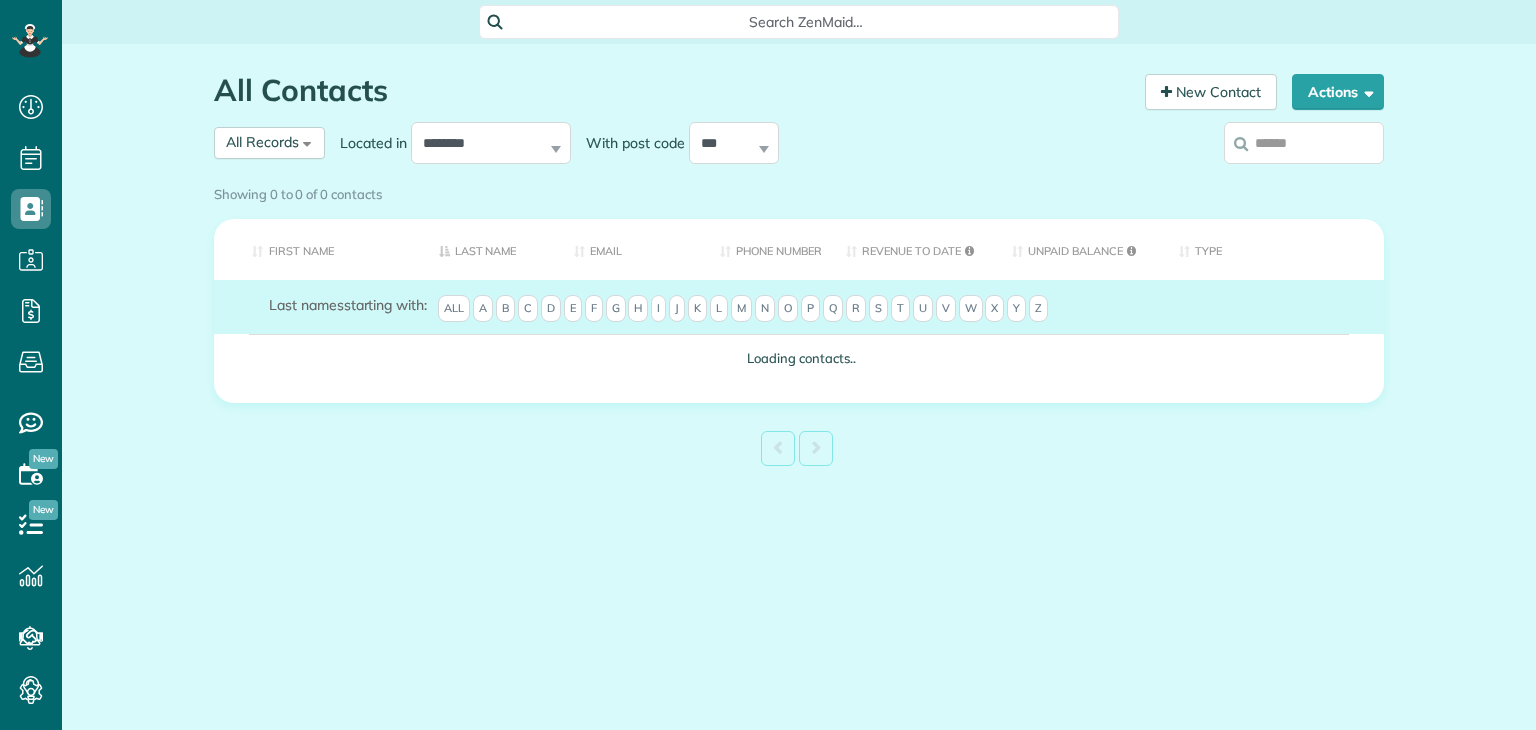 scroll, scrollTop: 0, scrollLeft: 0, axis: both 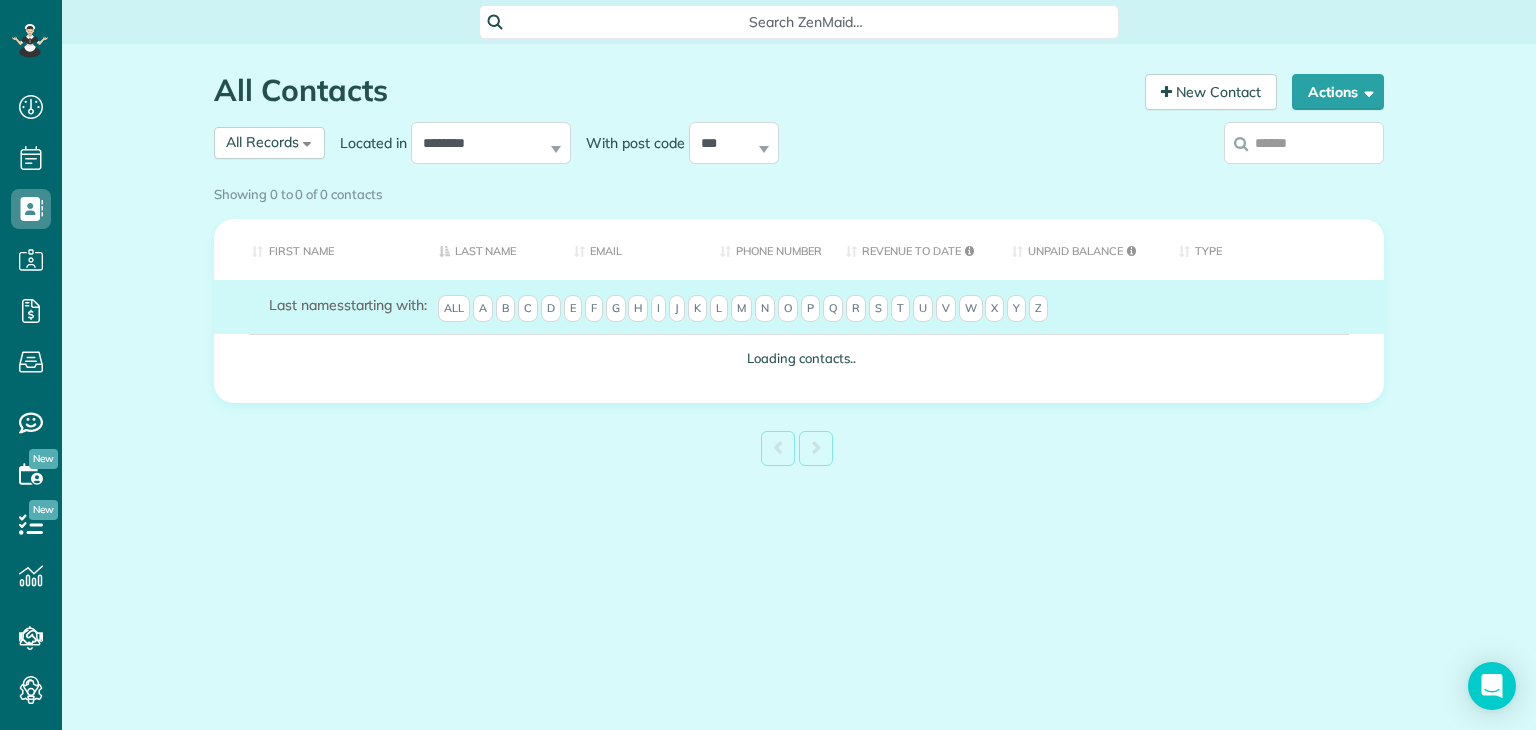 click on "Showing 0 to 0 of 0 contacts" at bounding box center (799, 194) 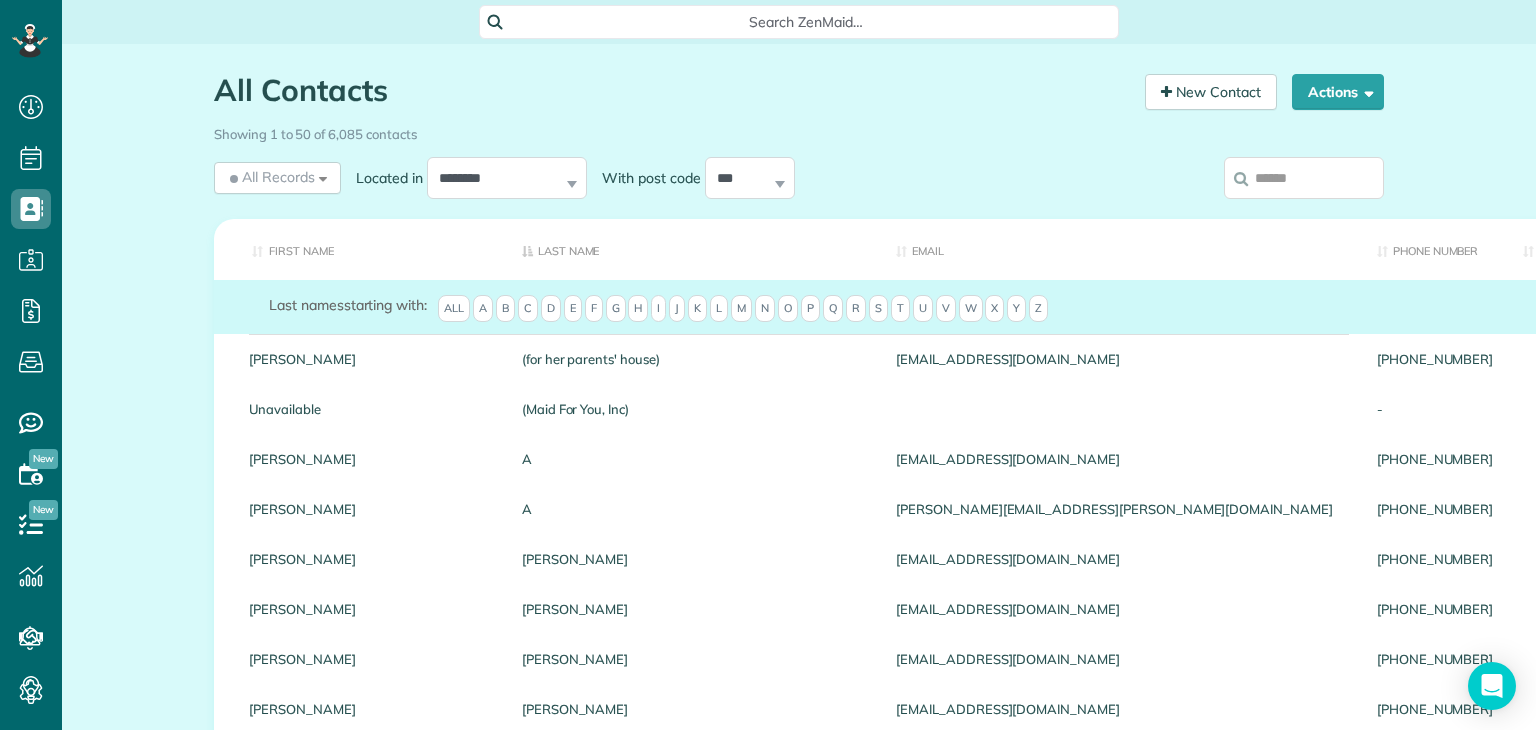 click at bounding box center [1304, 178] 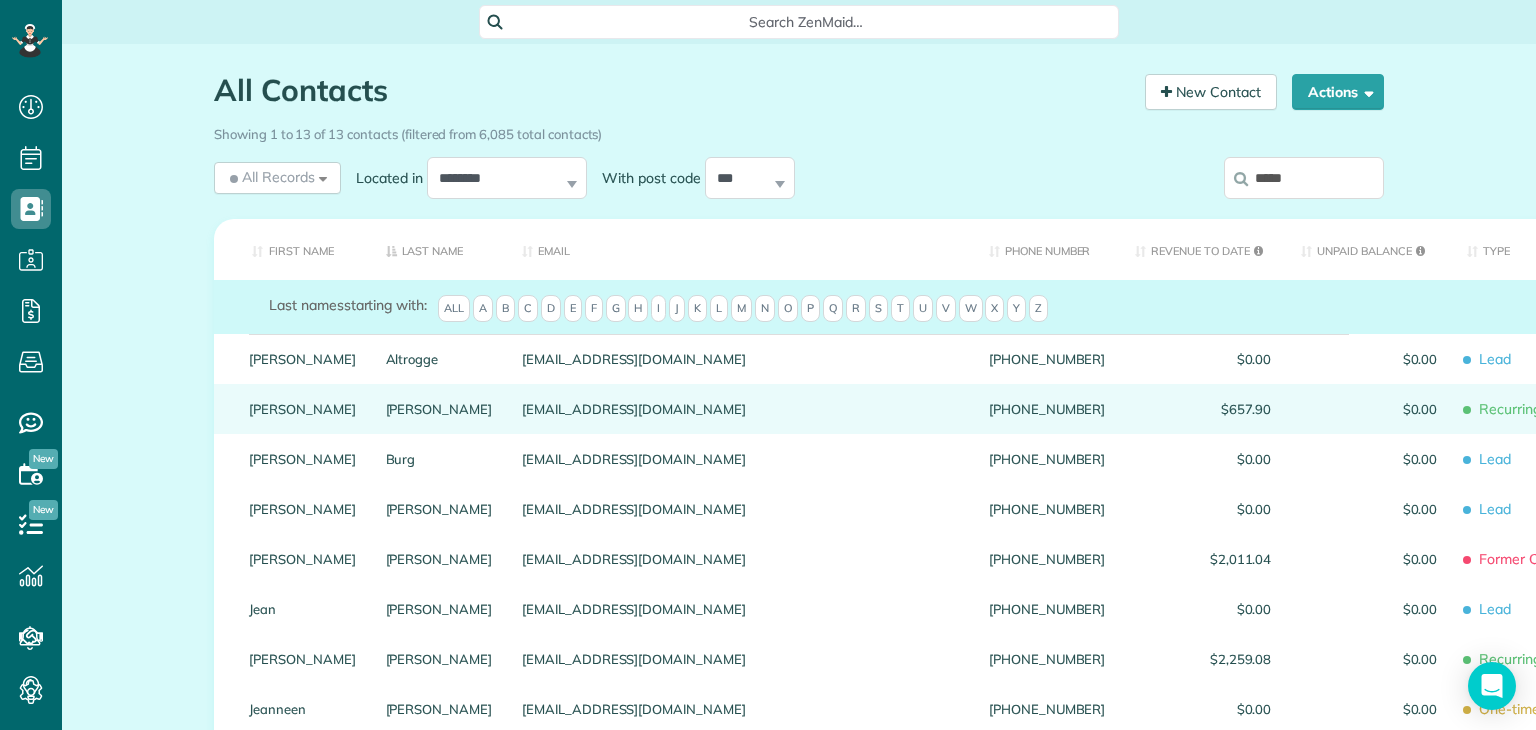 type on "*****" 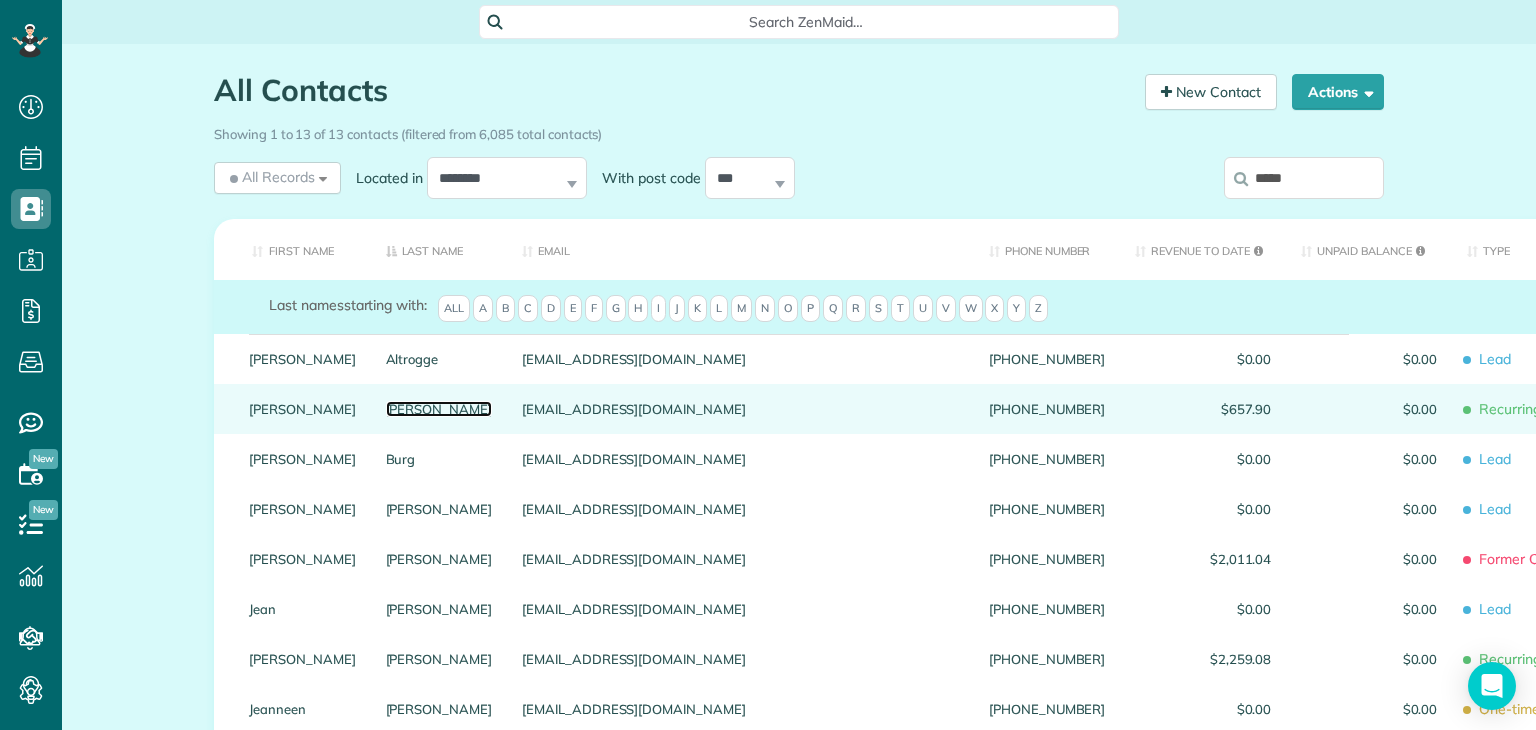 click on "Assenheimer" at bounding box center (439, 409) 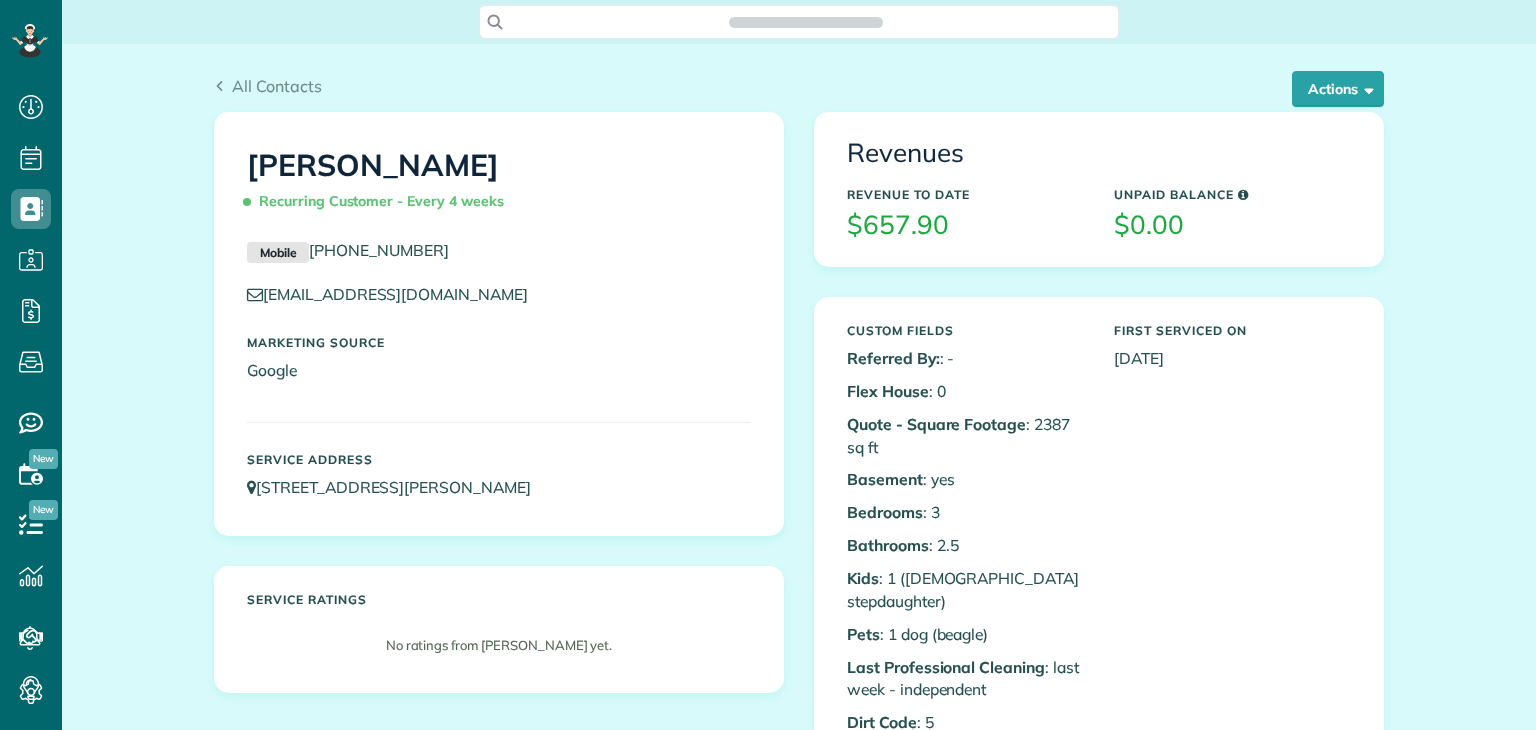 scroll, scrollTop: 0, scrollLeft: 0, axis: both 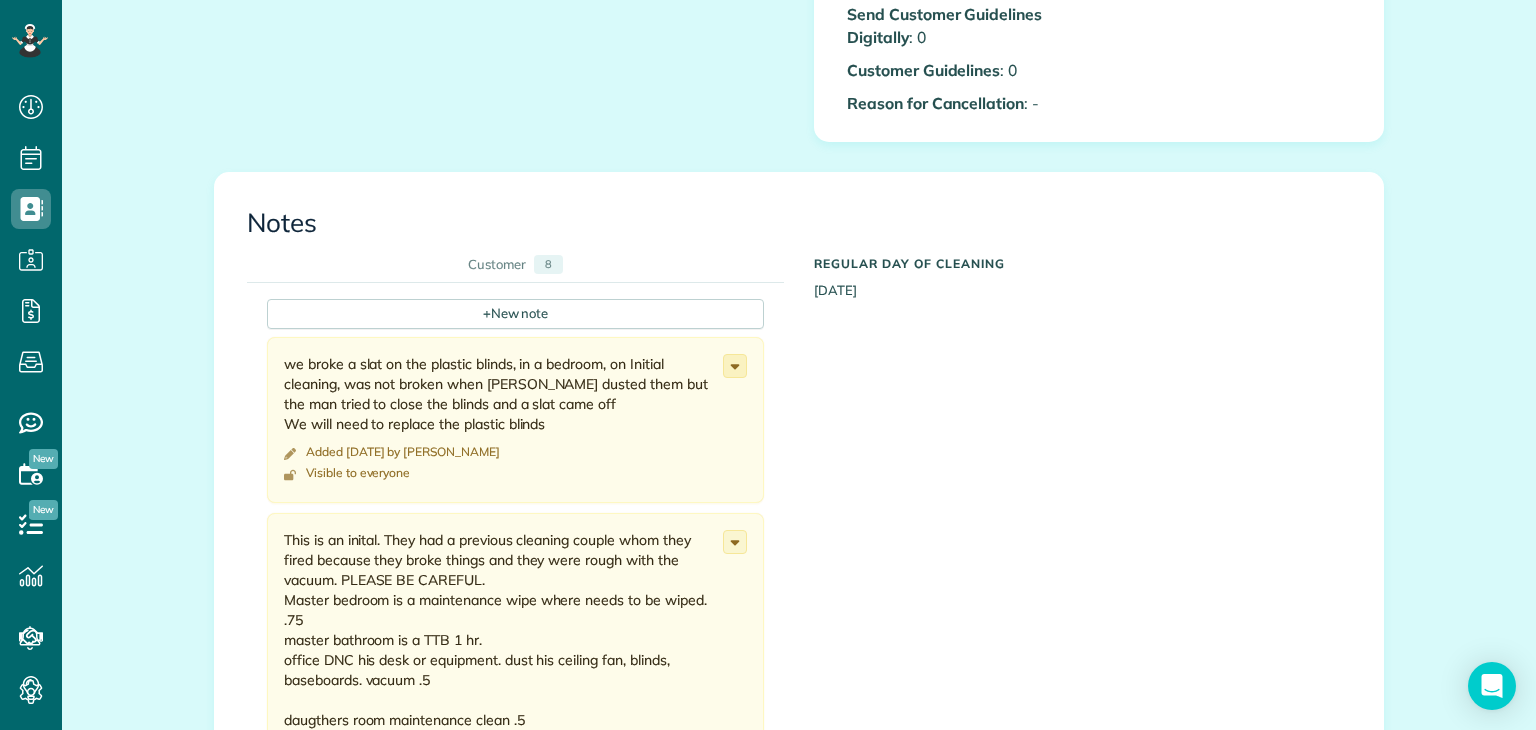 click 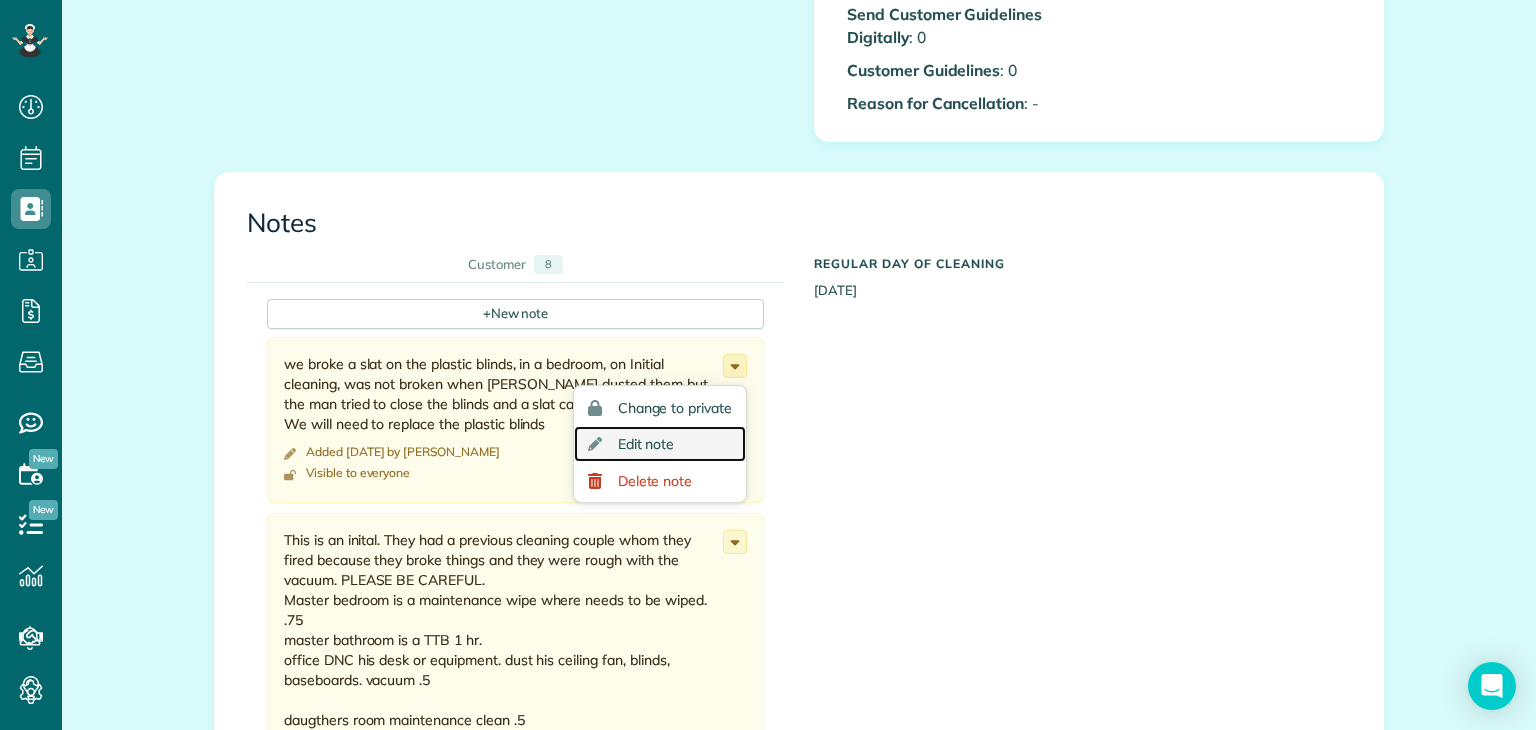 click on "Edit note" at bounding box center [660, 444] 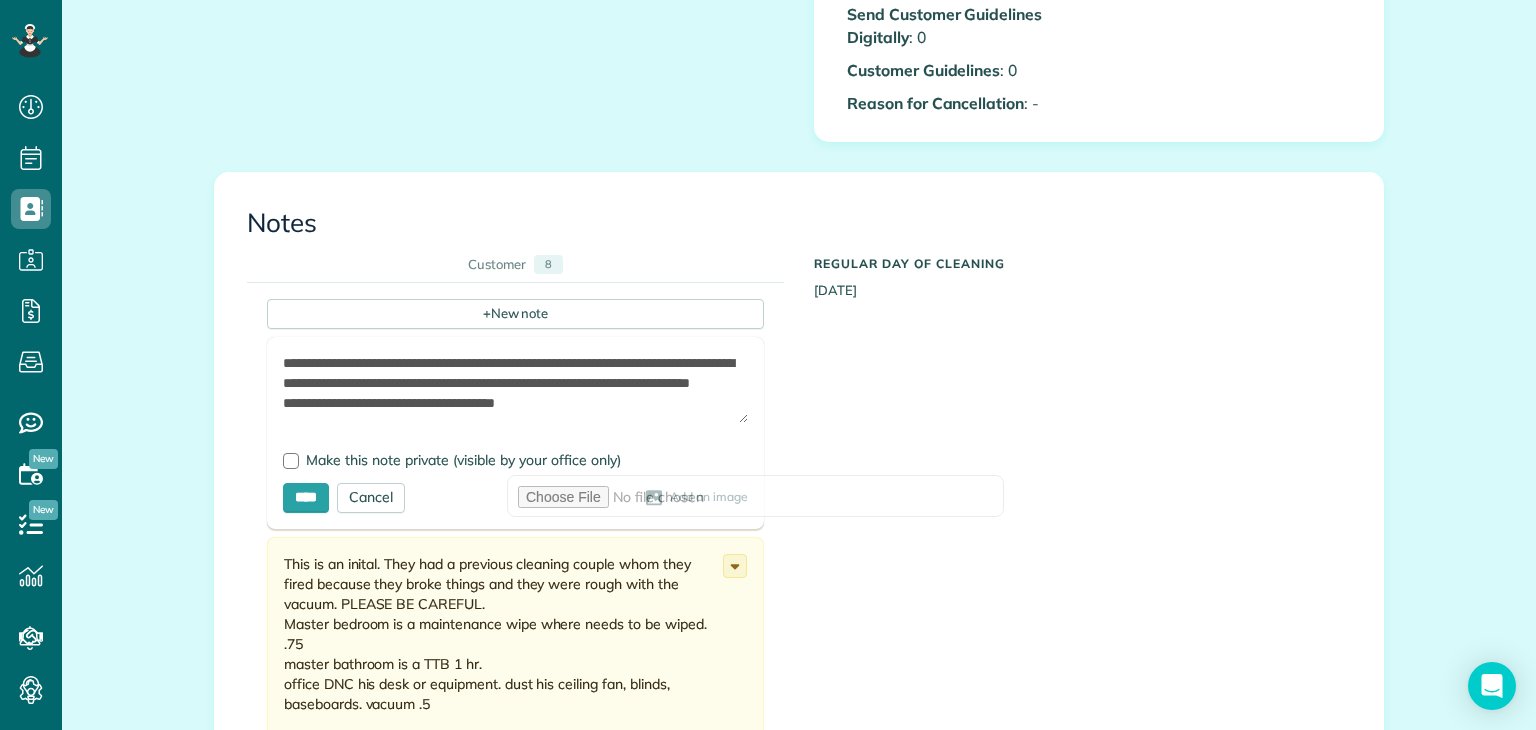 scroll, scrollTop: 9, scrollLeft: 0, axis: vertical 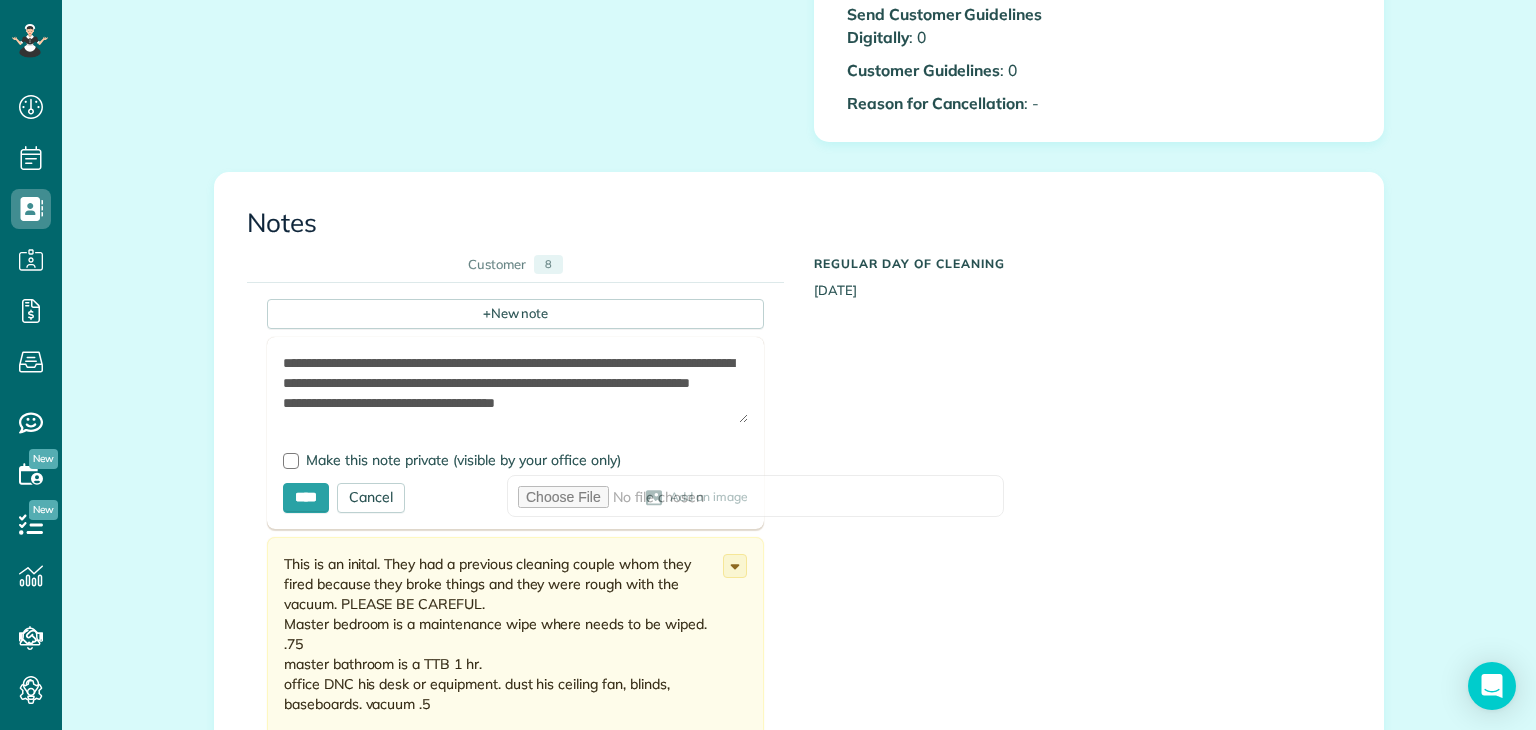 click on "**********" at bounding box center [515, 388] 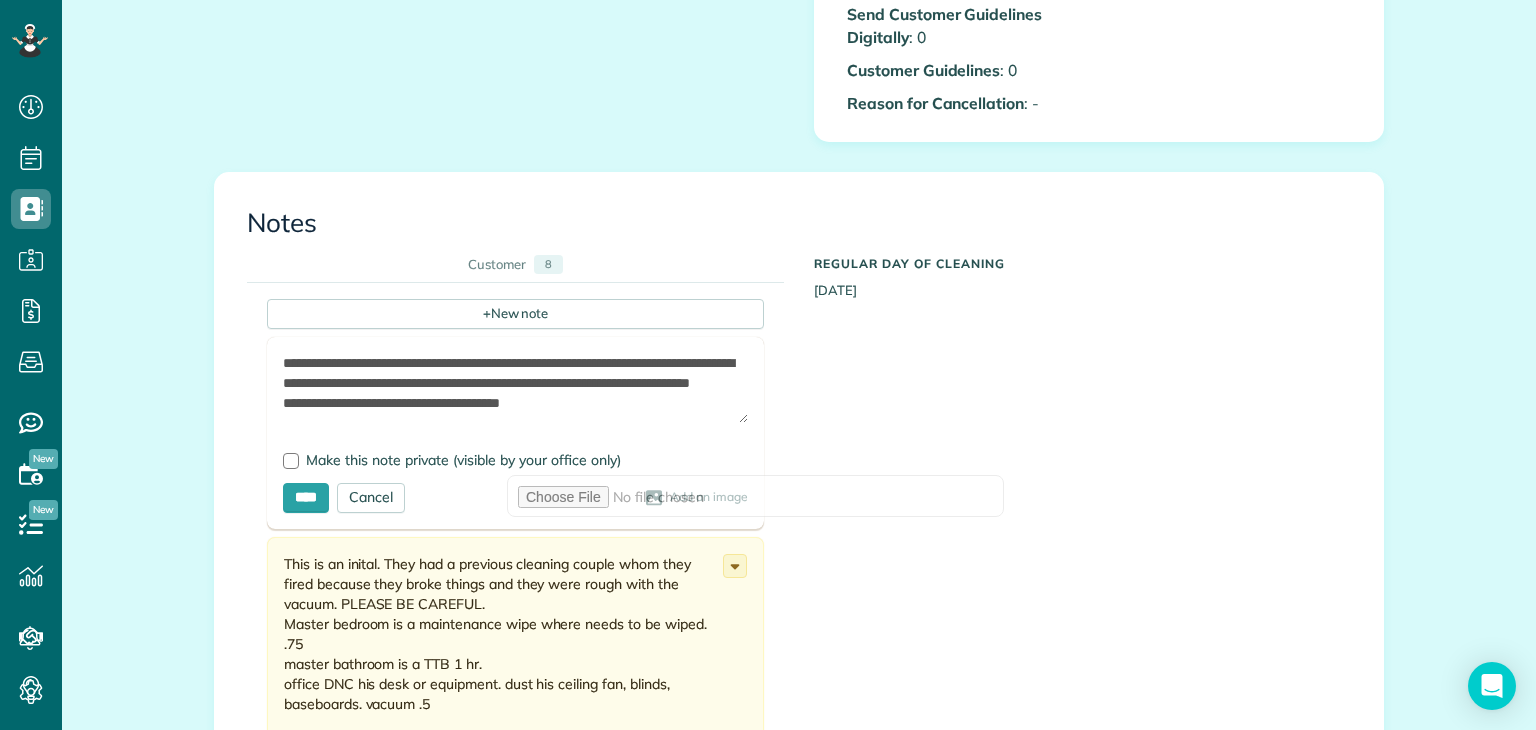 scroll, scrollTop: 28, scrollLeft: 0, axis: vertical 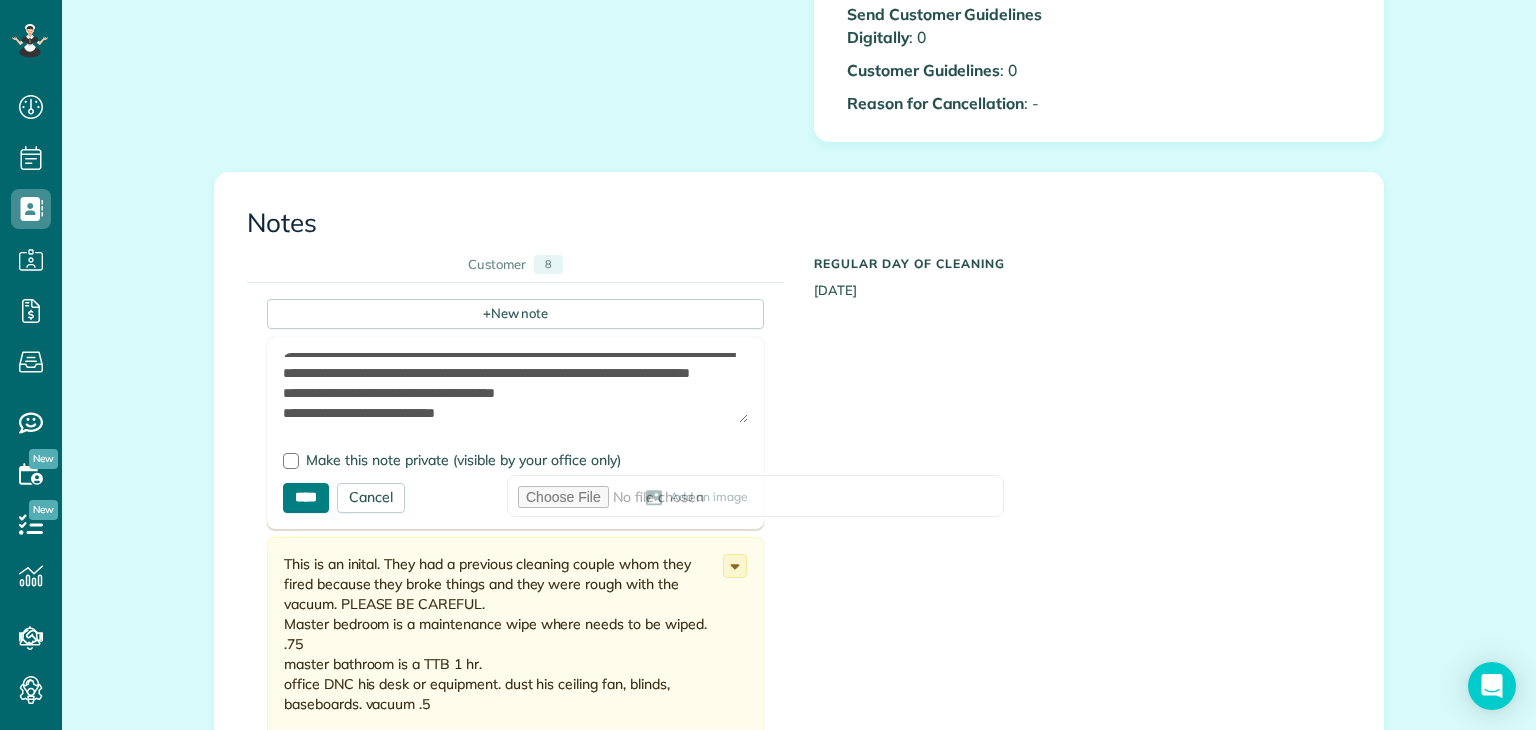 type on "**********" 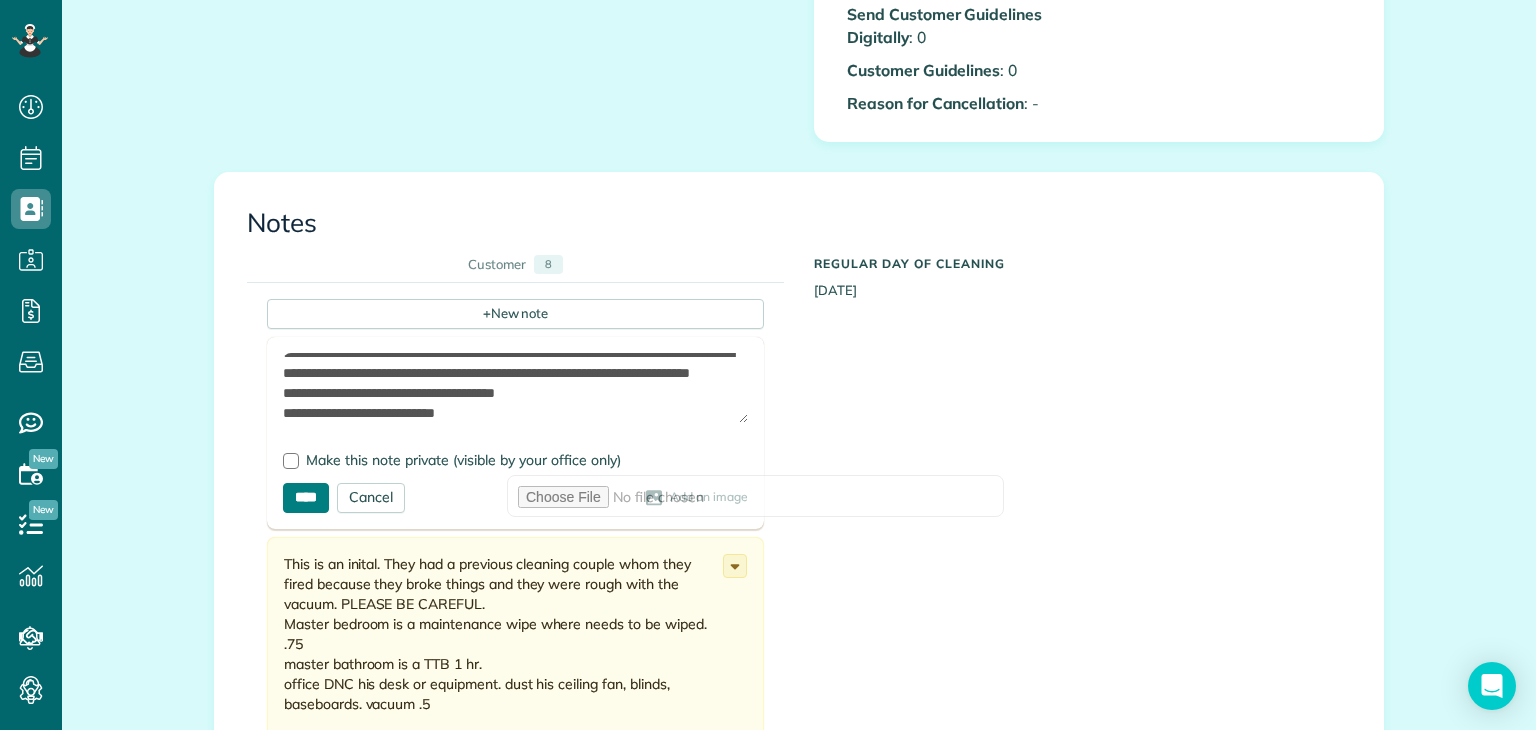 click on "****" at bounding box center [306, 498] 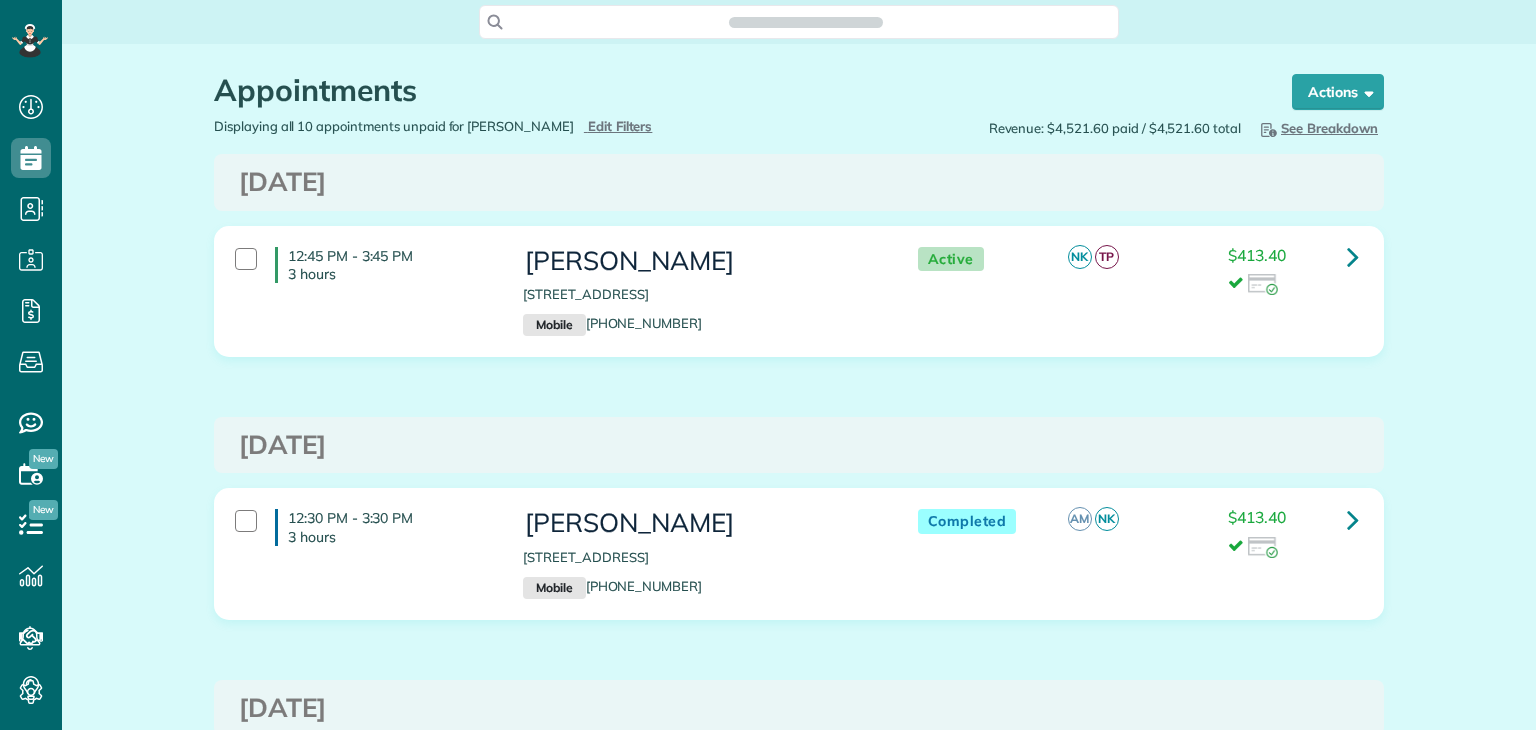 scroll, scrollTop: 0, scrollLeft: 0, axis: both 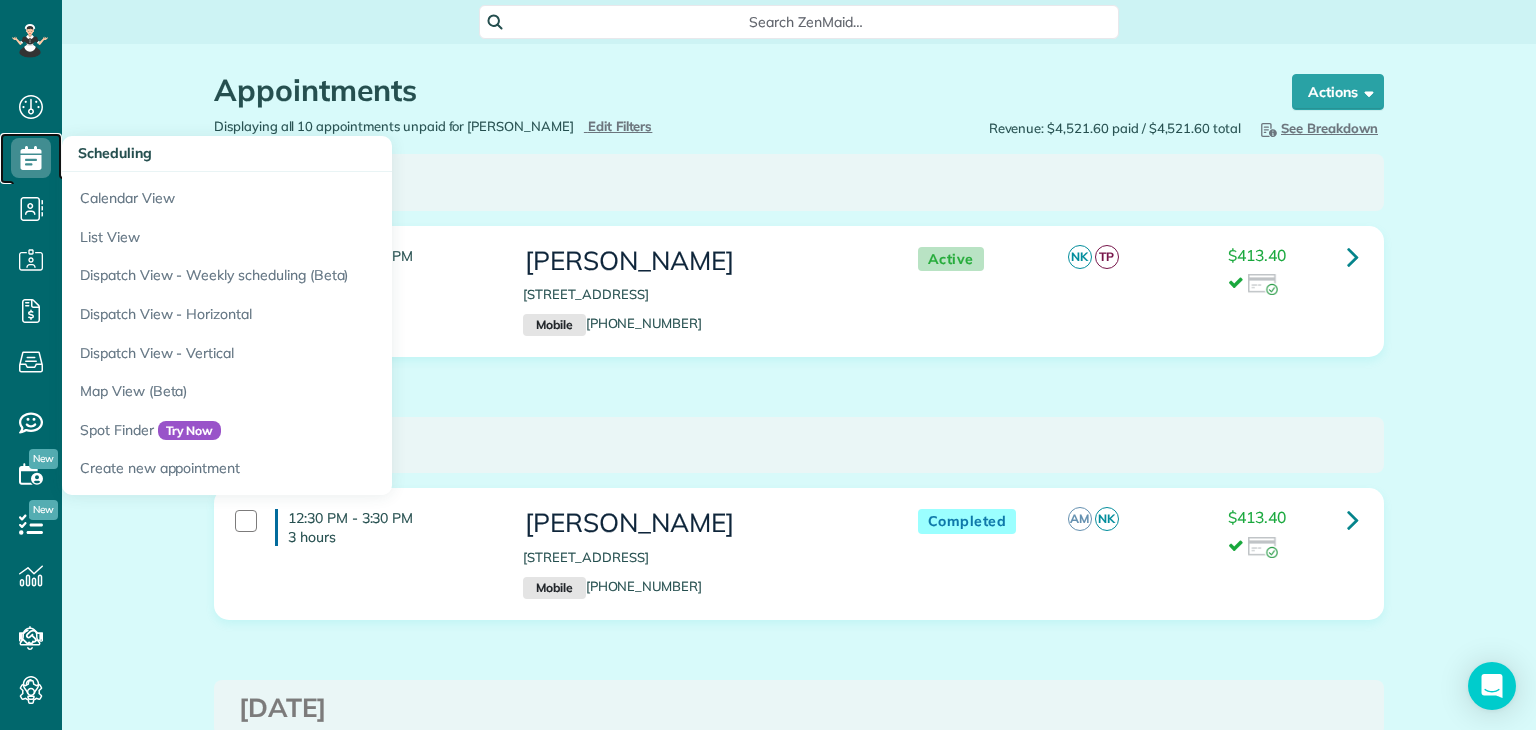 click 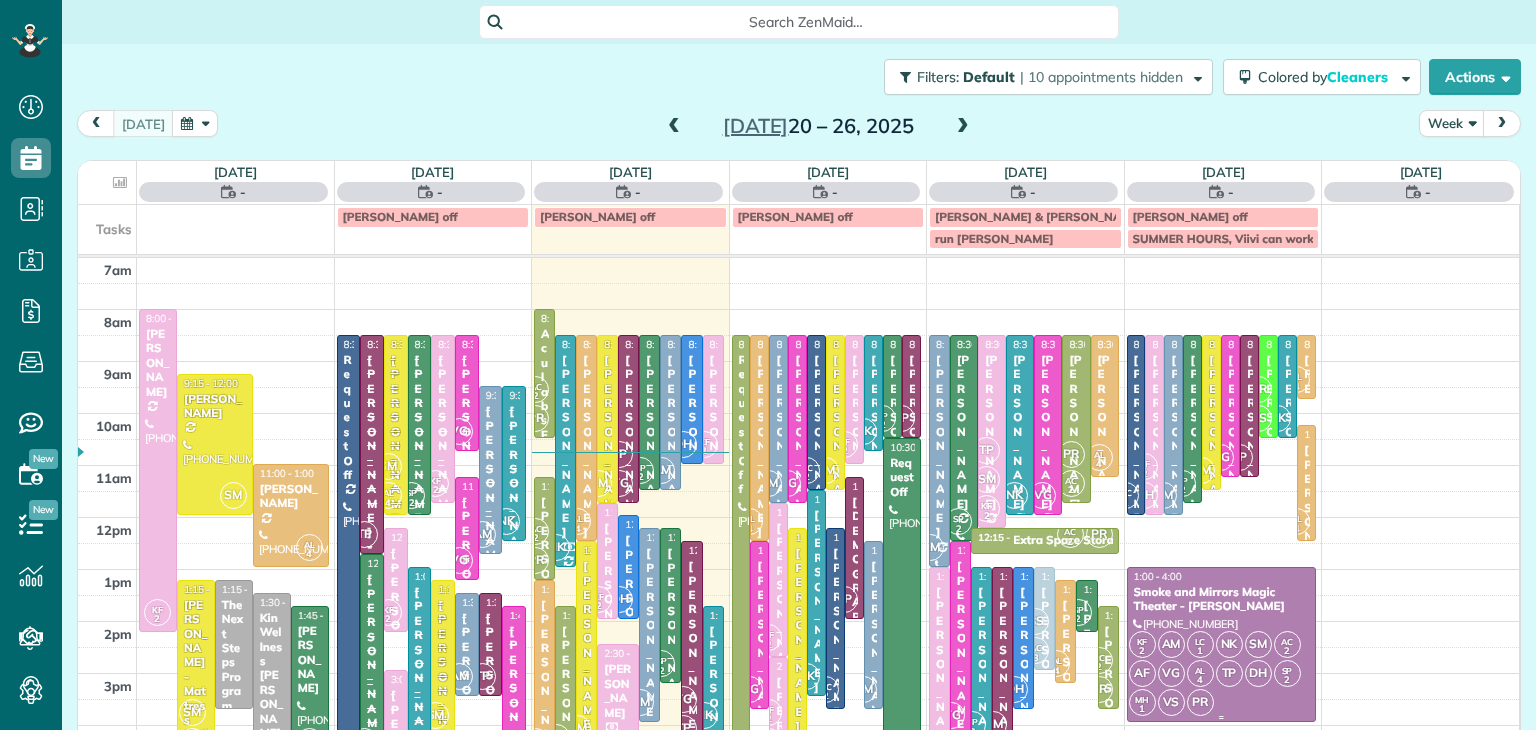 scroll, scrollTop: 0, scrollLeft: 0, axis: both 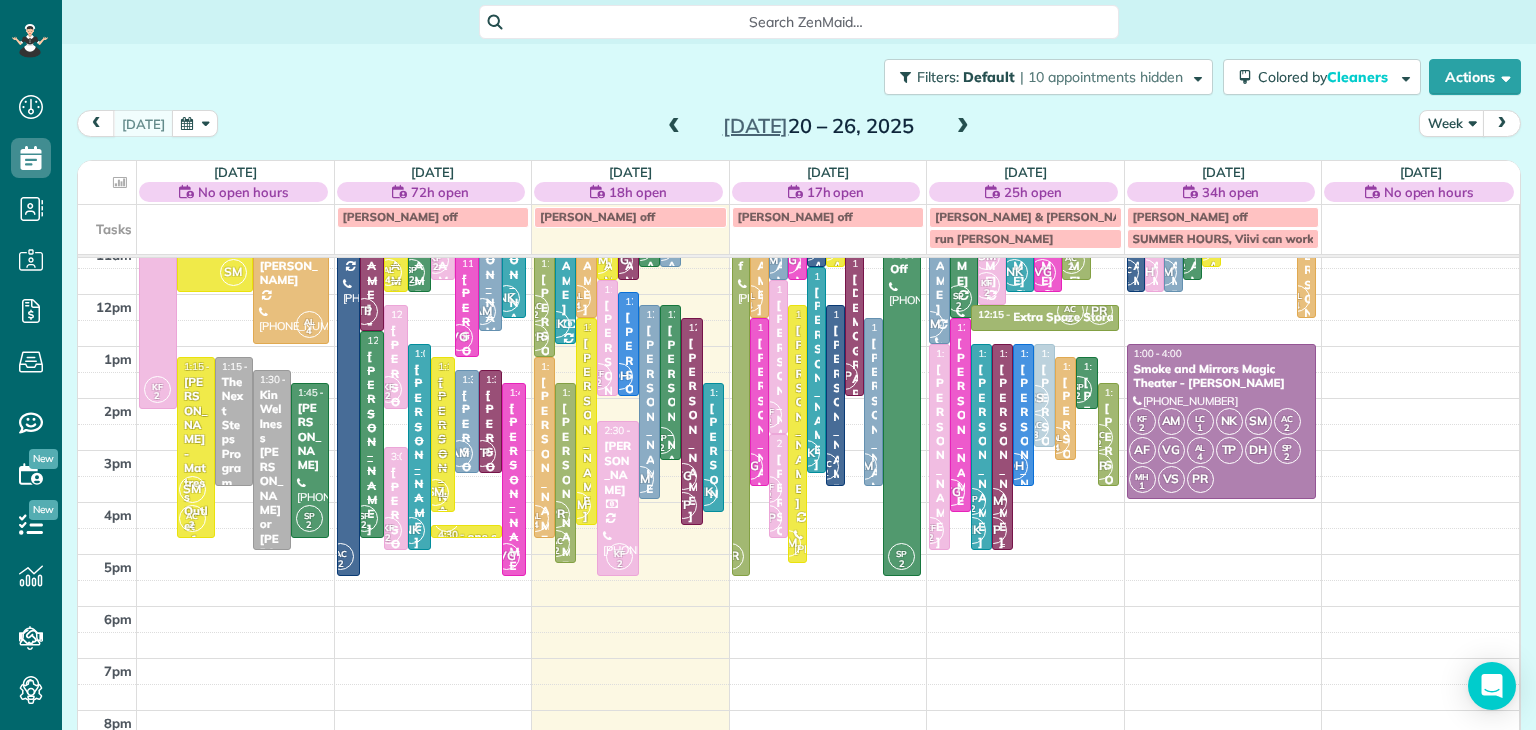 click on "SM" at bounding box center [993, 501] 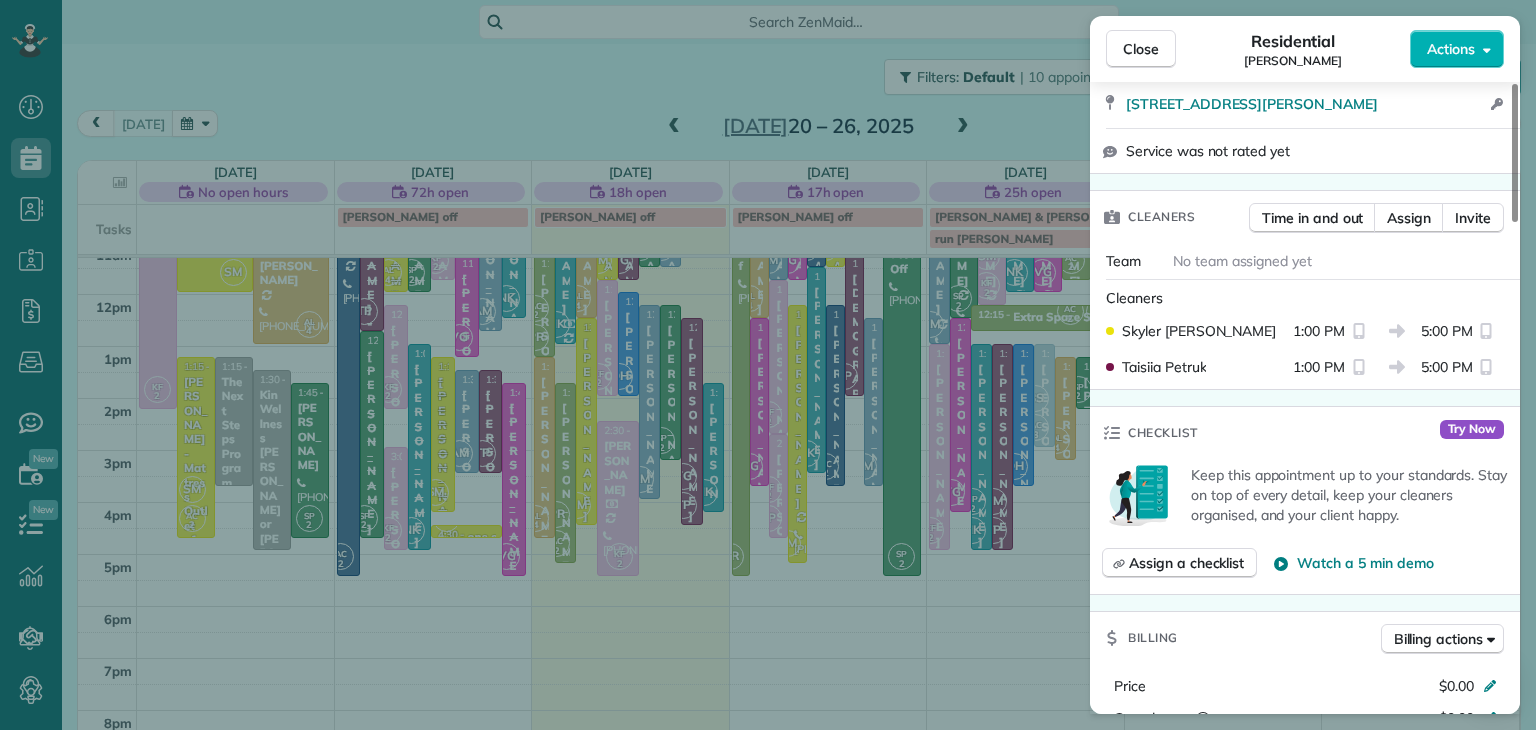 scroll, scrollTop: 0, scrollLeft: 0, axis: both 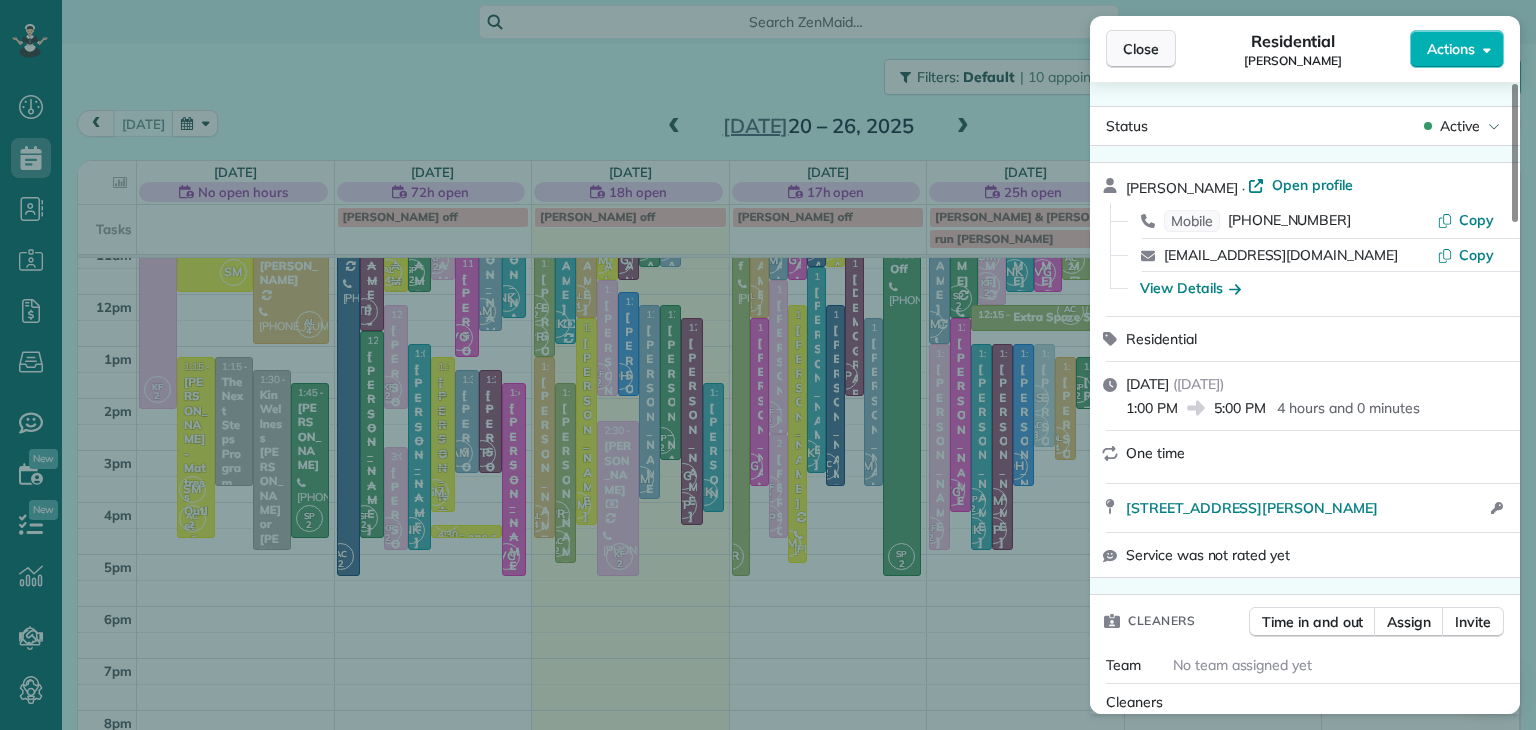 click on "Close" at bounding box center (1141, 49) 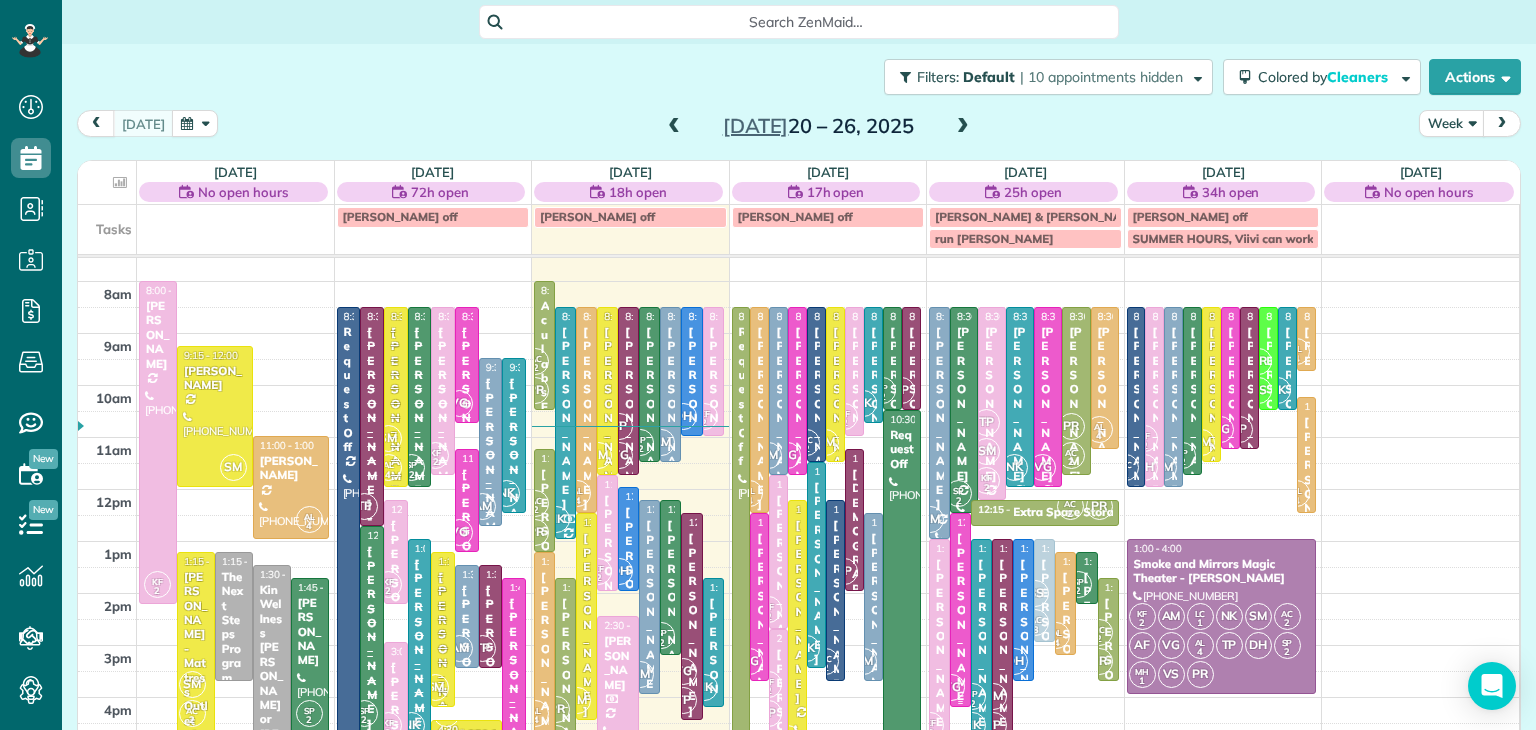 scroll, scrollTop: 27, scrollLeft: 0, axis: vertical 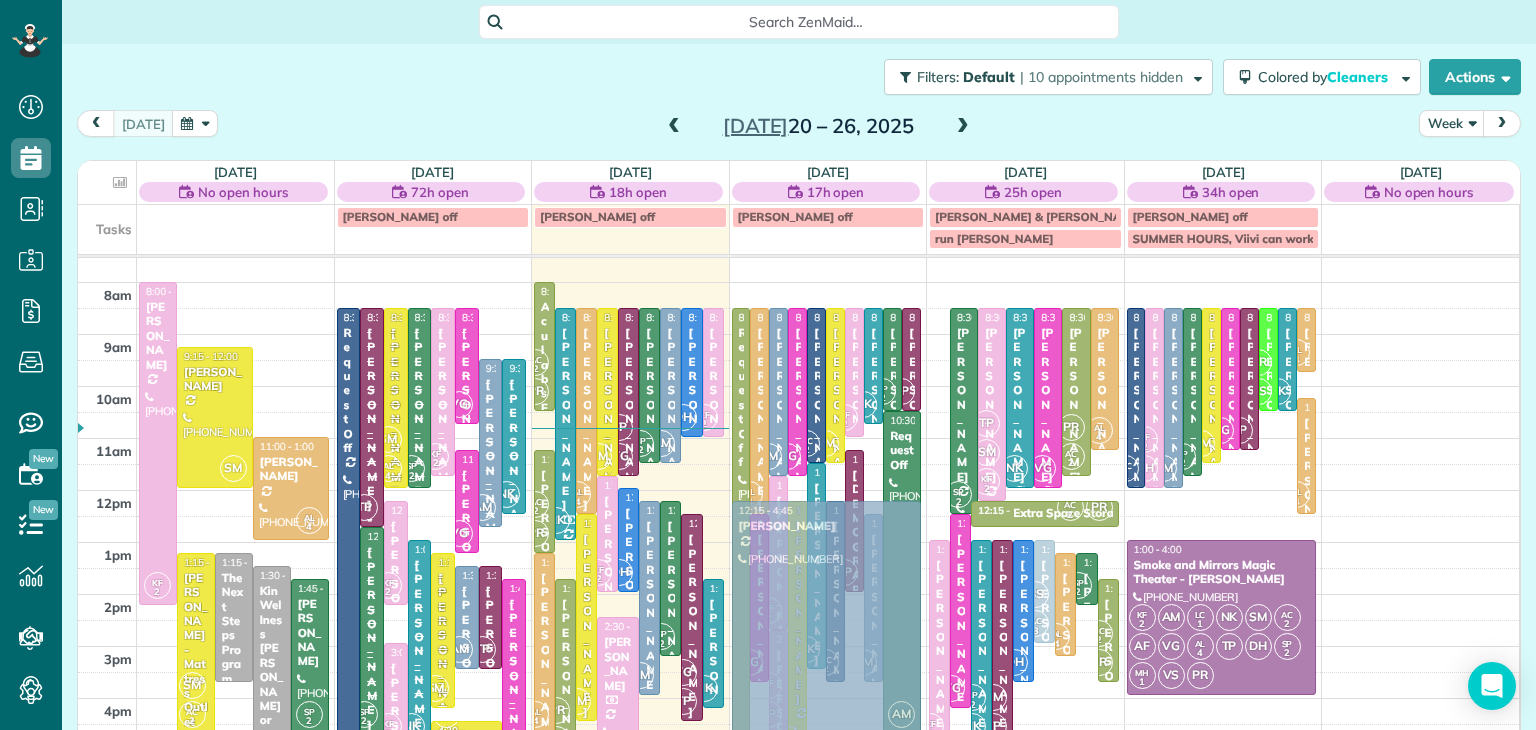 drag, startPoint x: 941, startPoint y: 372, endPoint x: 861, endPoint y: 563, distance: 207.07729 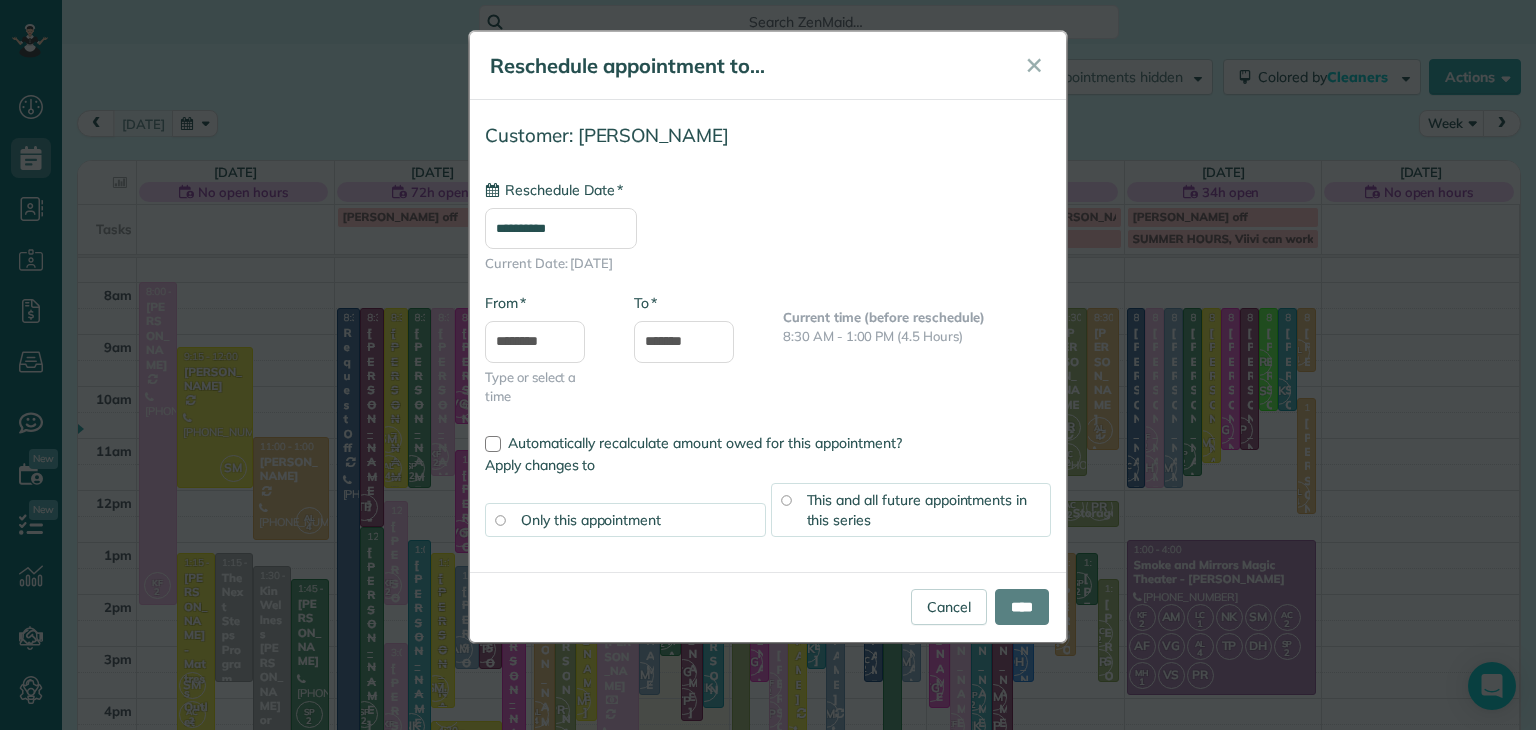 type on "**********" 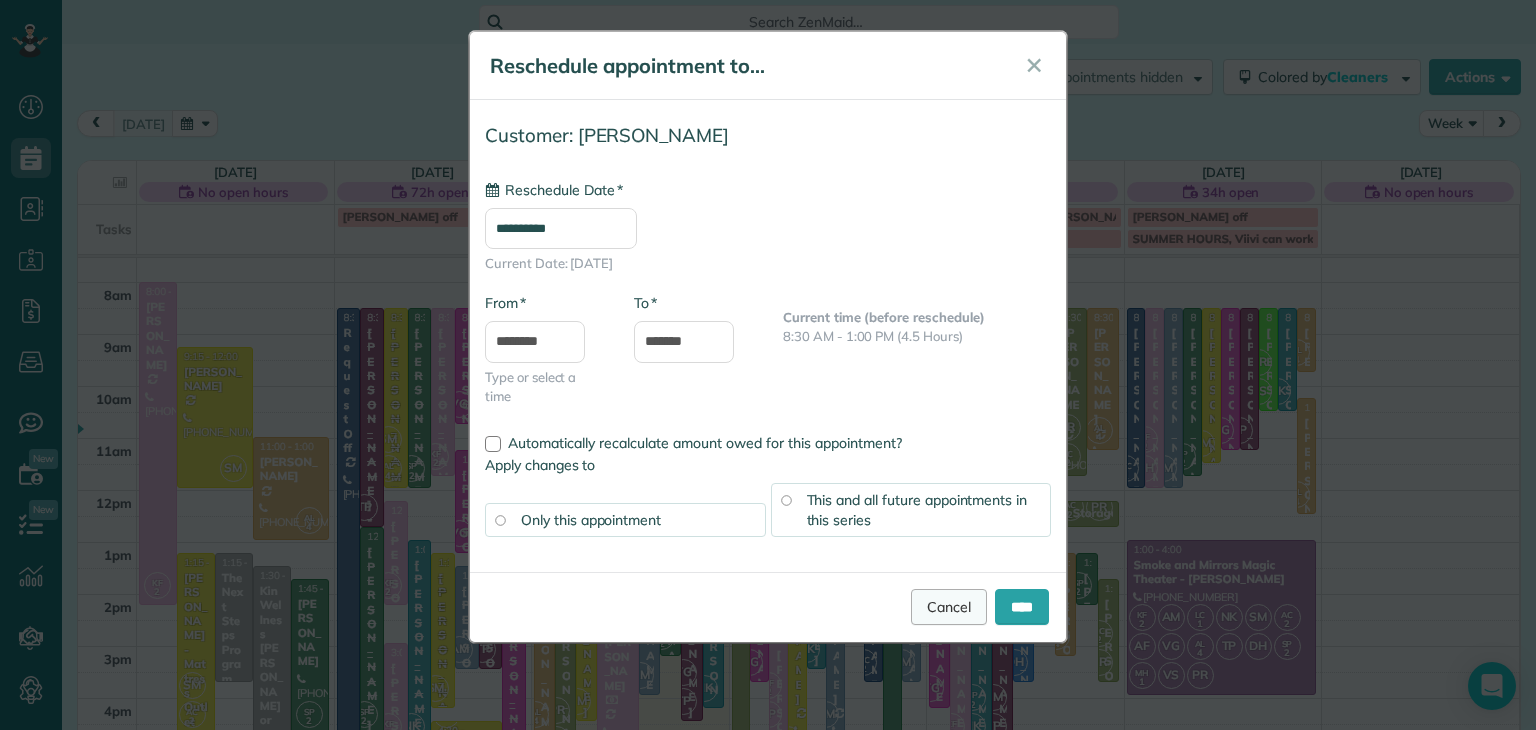 click on "Cancel" at bounding box center (949, 607) 